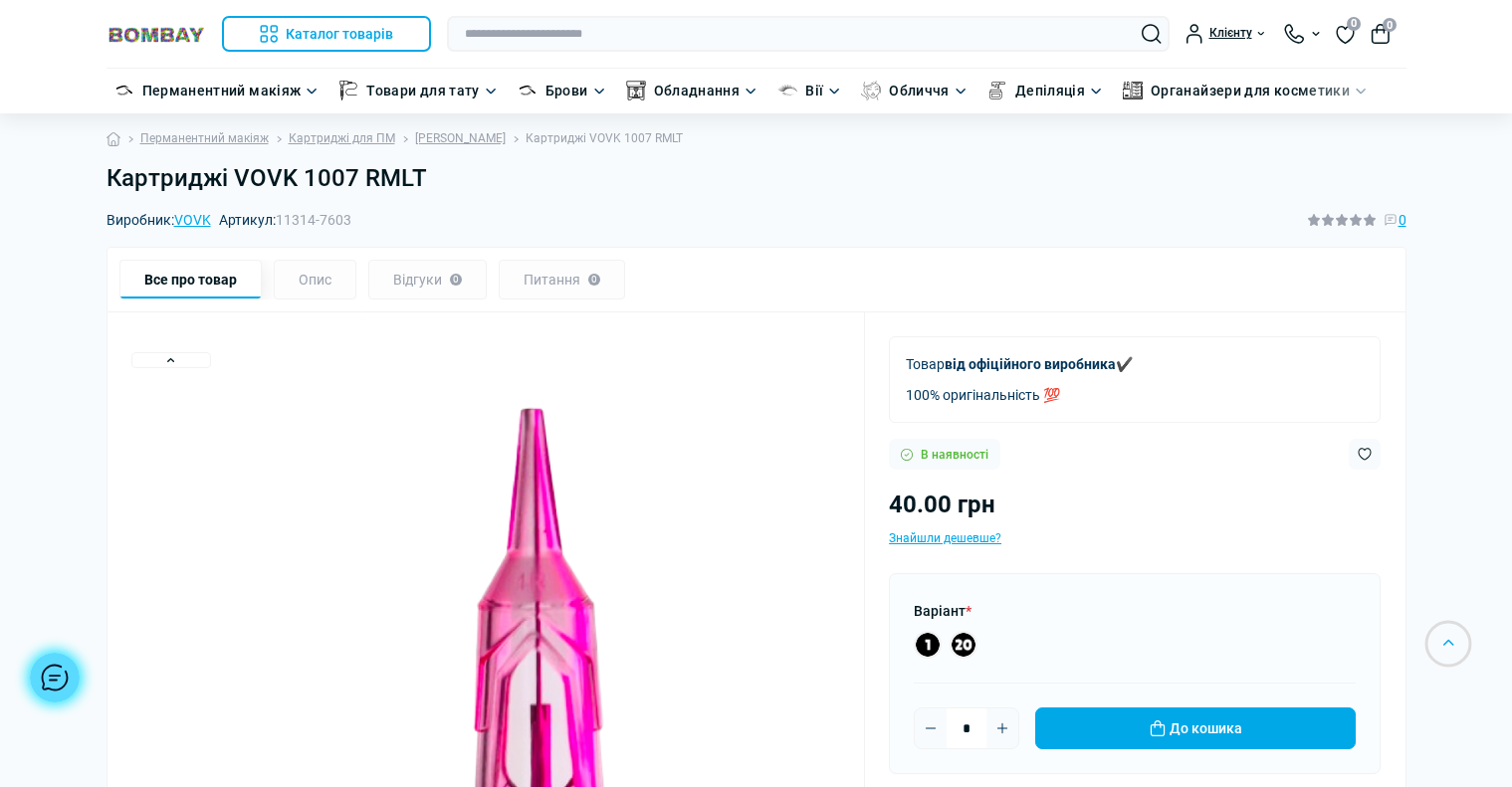 scroll, scrollTop: 0, scrollLeft: 0, axis: both 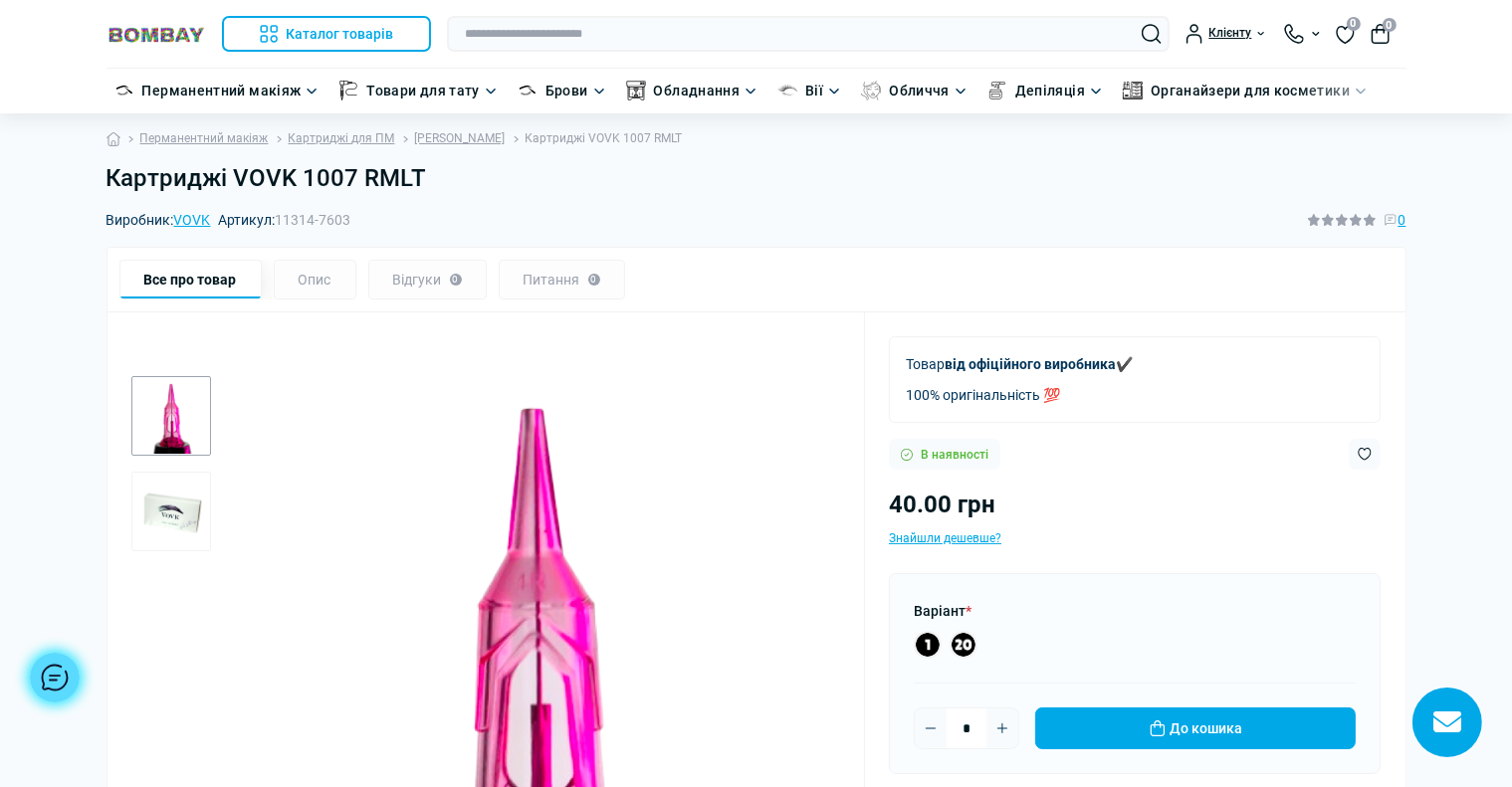 click at bounding box center (156, 34) 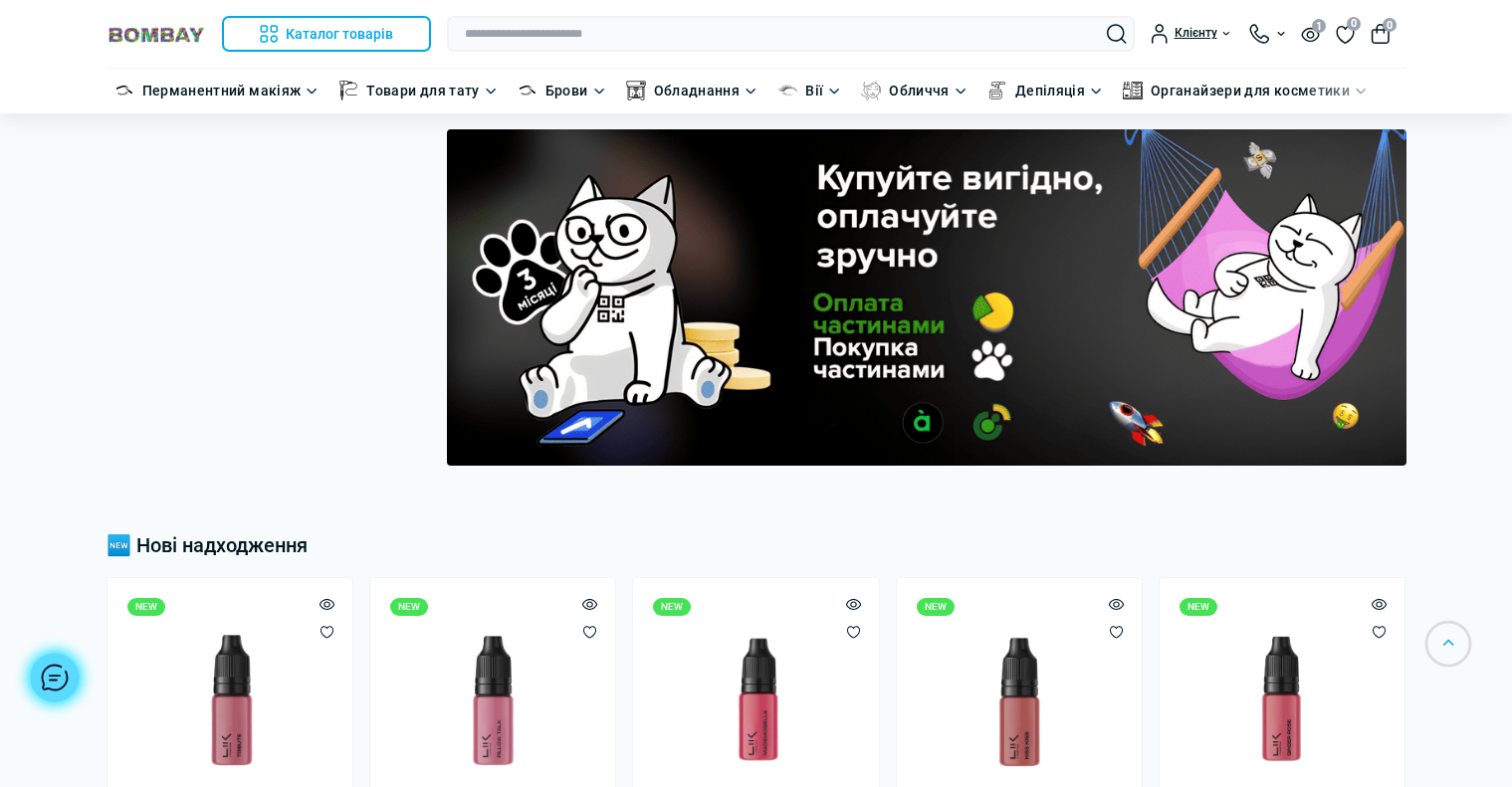 scroll, scrollTop: 0, scrollLeft: 0, axis: both 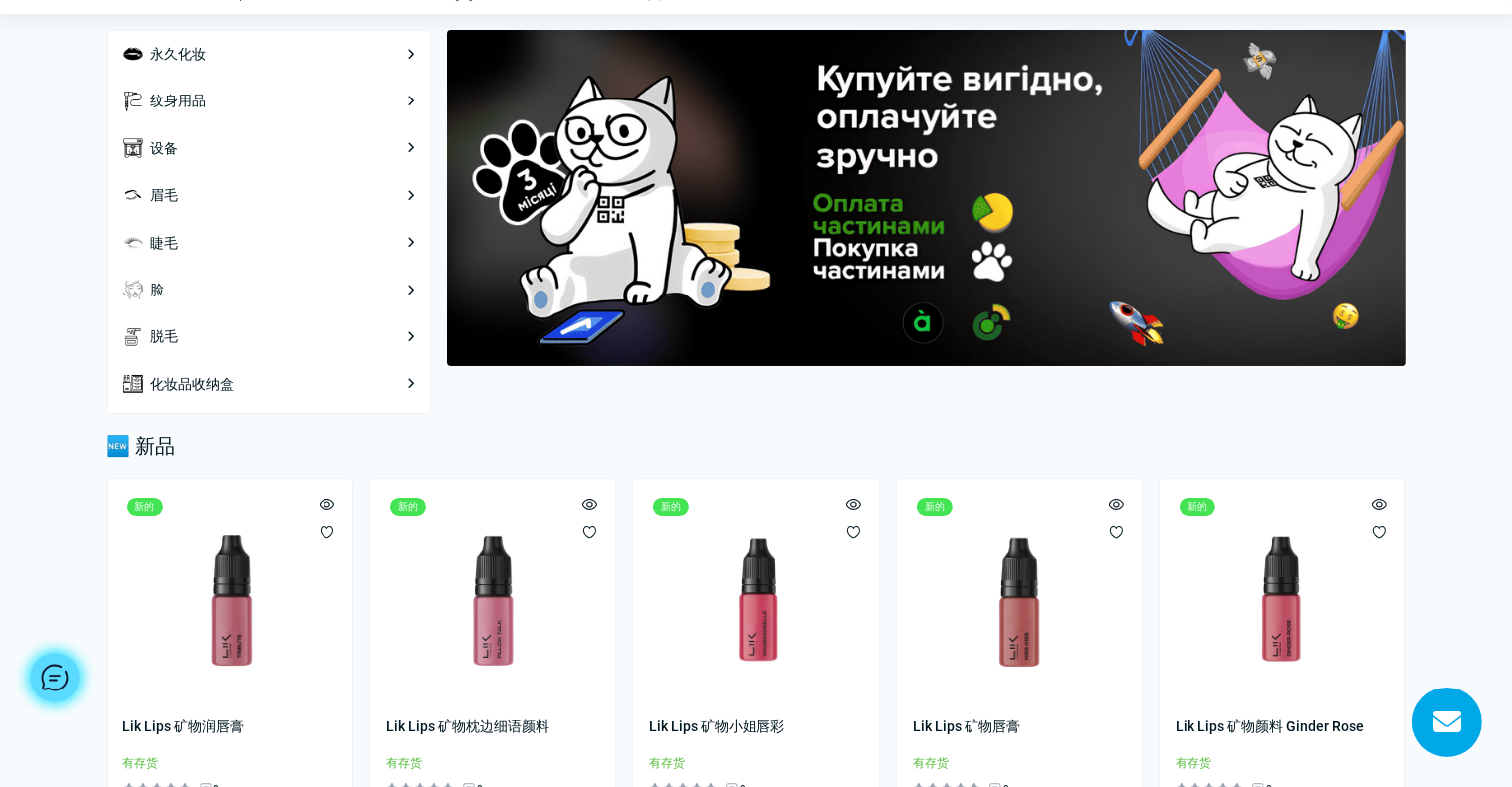 drag, startPoint x: 1500, startPoint y: 723, endPoint x: 1443, endPoint y: 730, distance: 57.428216 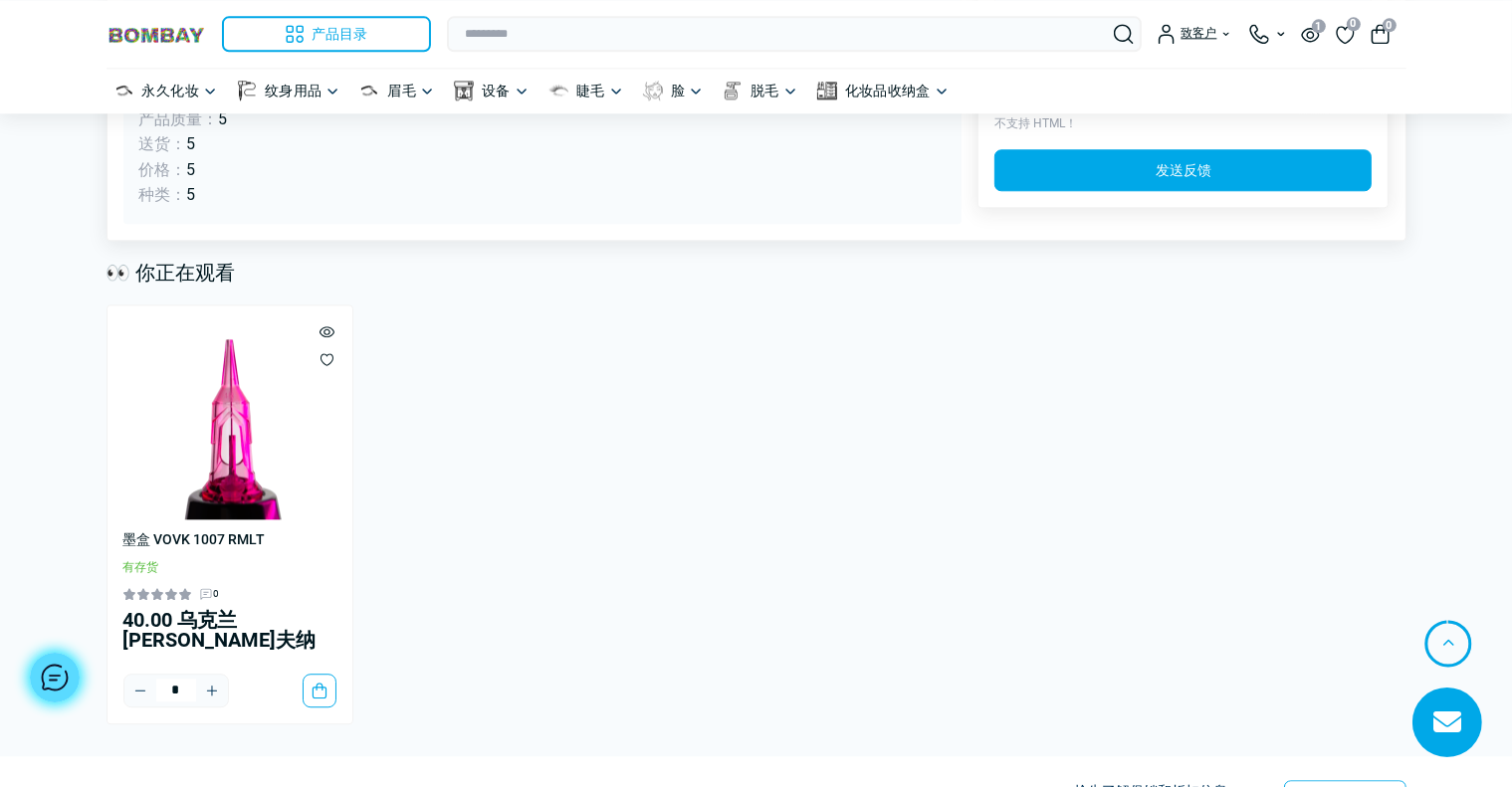 scroll, scrollTop: 5452, scrollLeft: 0, axis: vertical 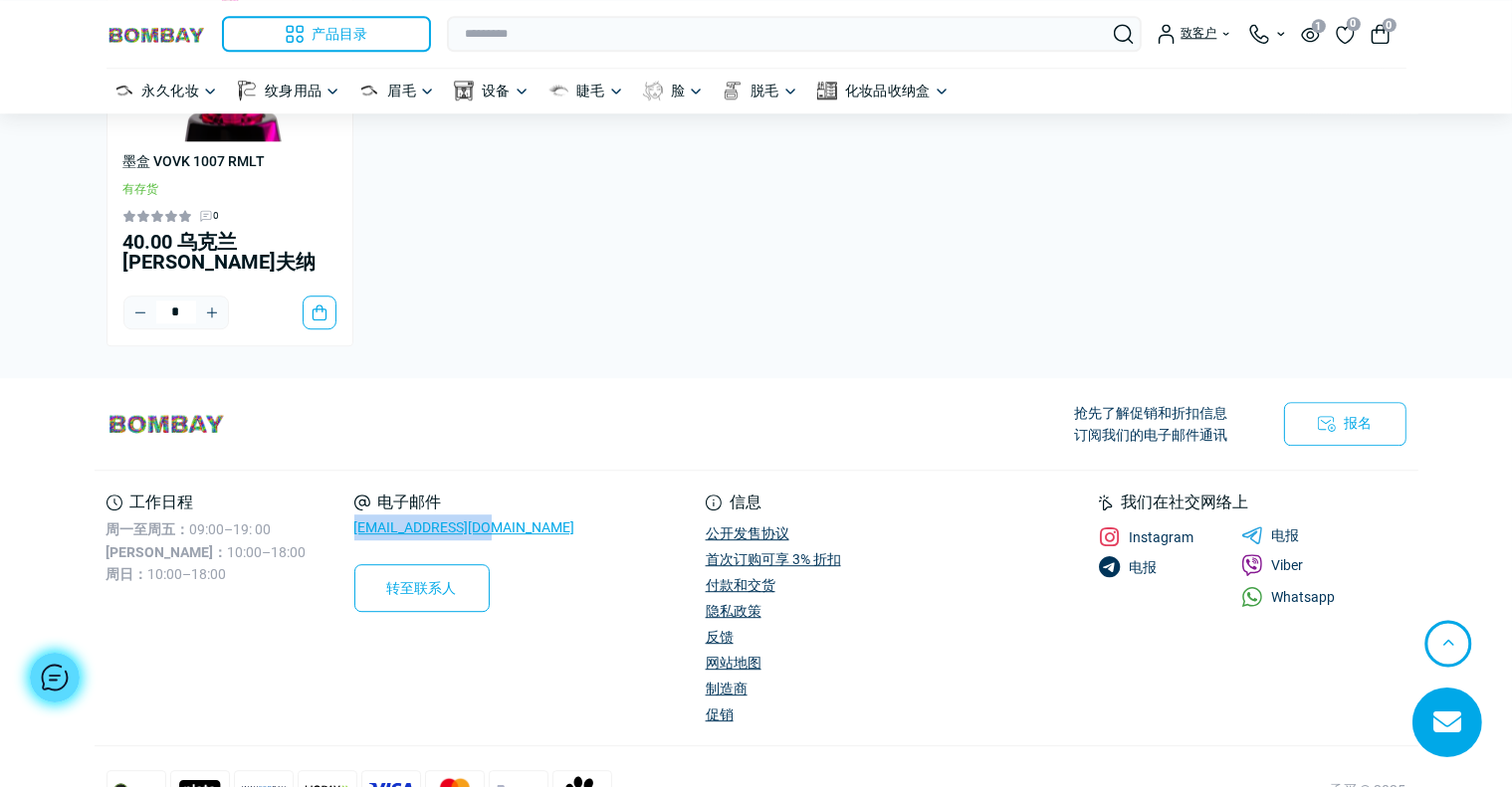 drag, startPoint x: 511, startPoint y: 499, endPoint x: 319, endPoint y: 500, distance: 192.0026 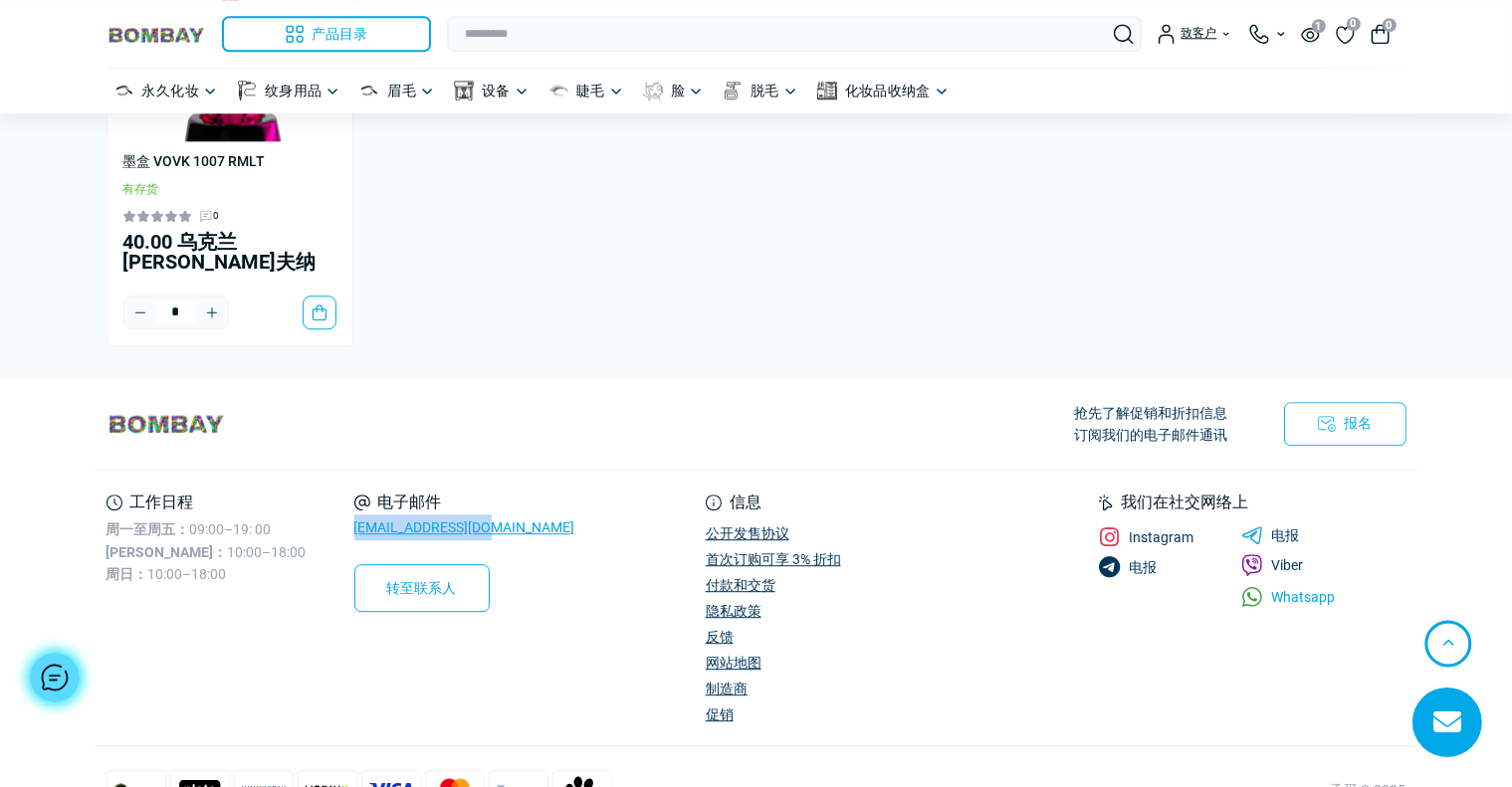 click on "Whatsapp" at bounding box center (1303, 597) 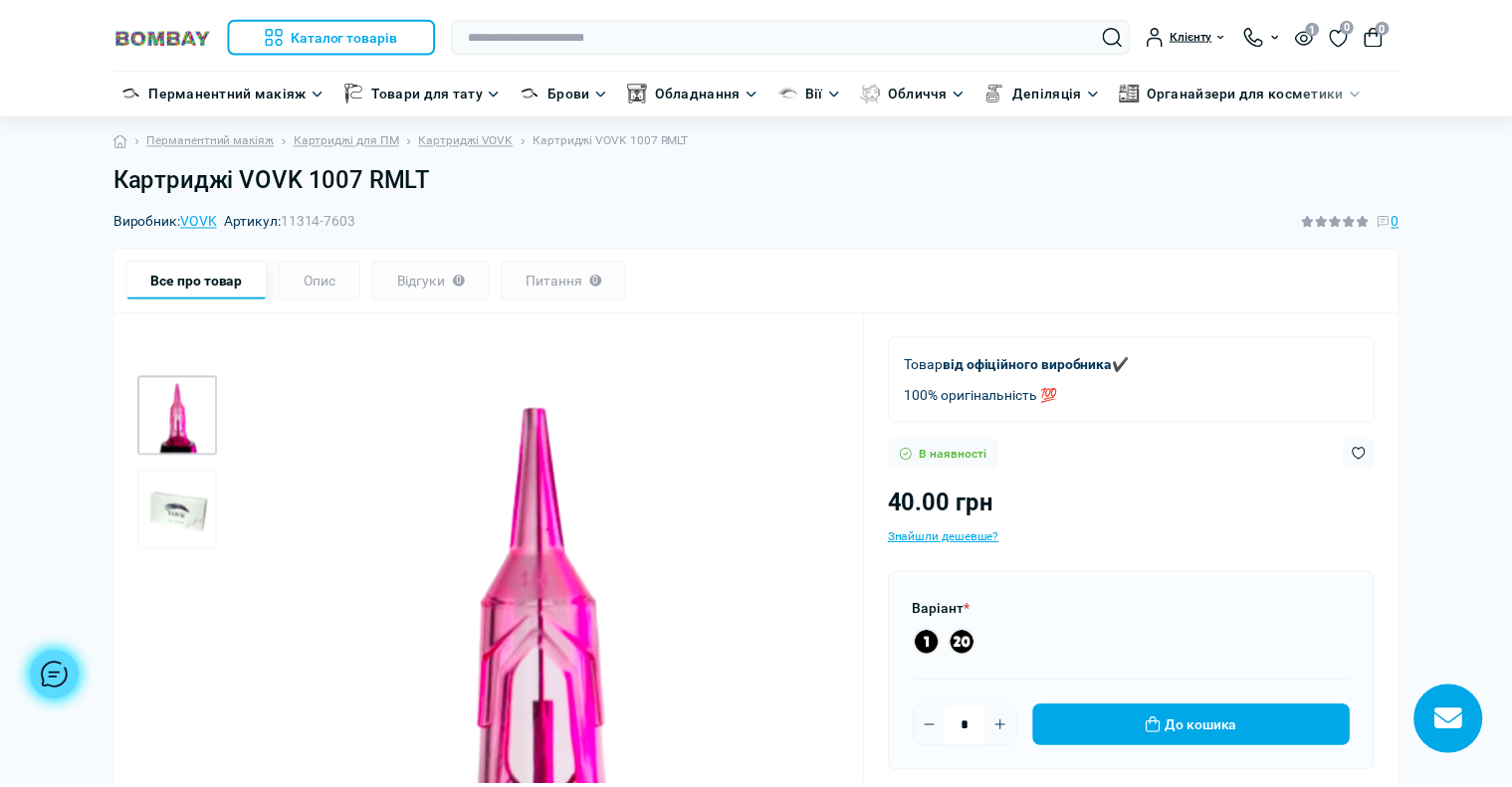 scroll, scrollTop: 0, scrollLeft: 0, axis: both 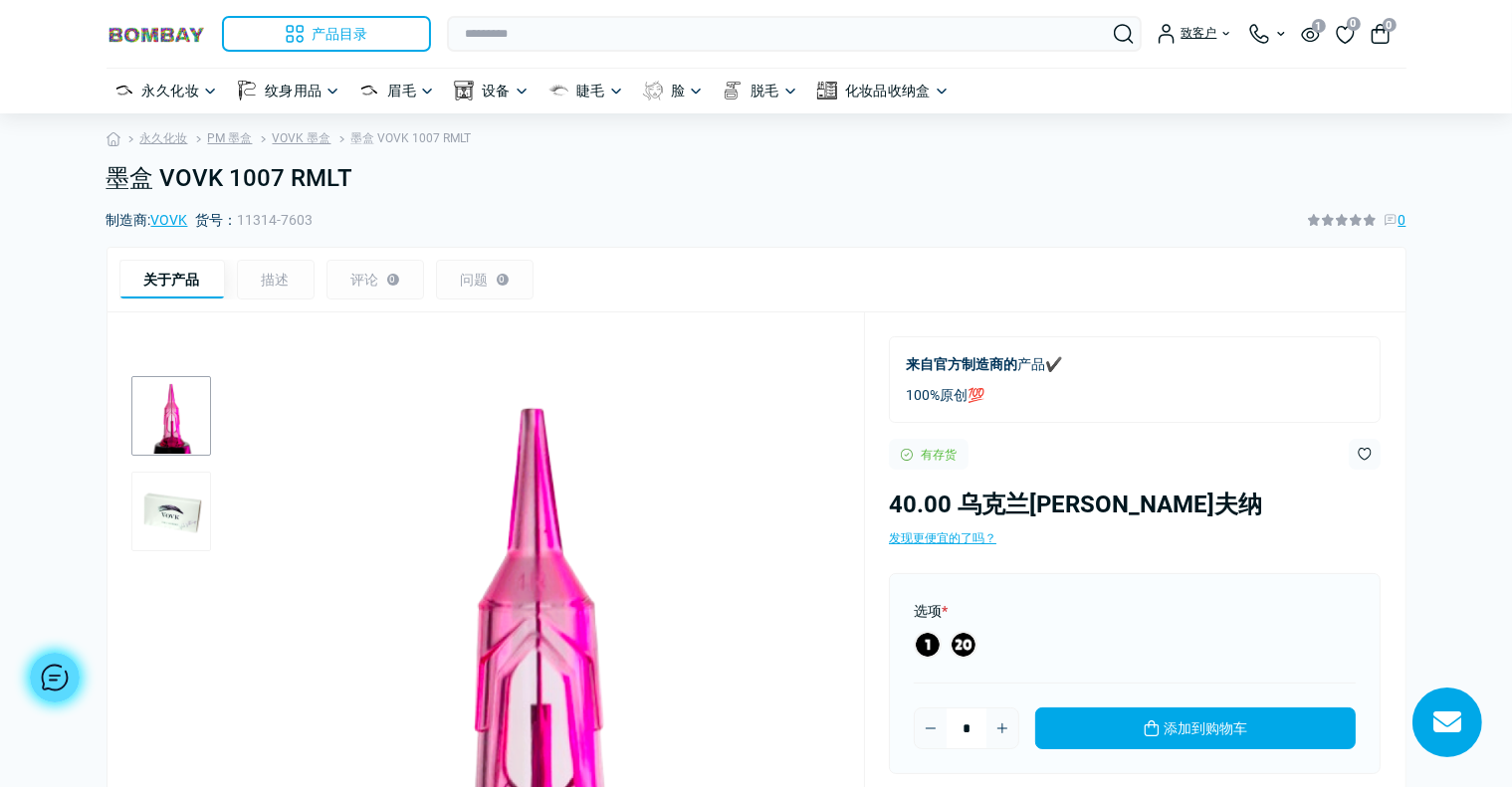 click at bounding box center (156, 34) 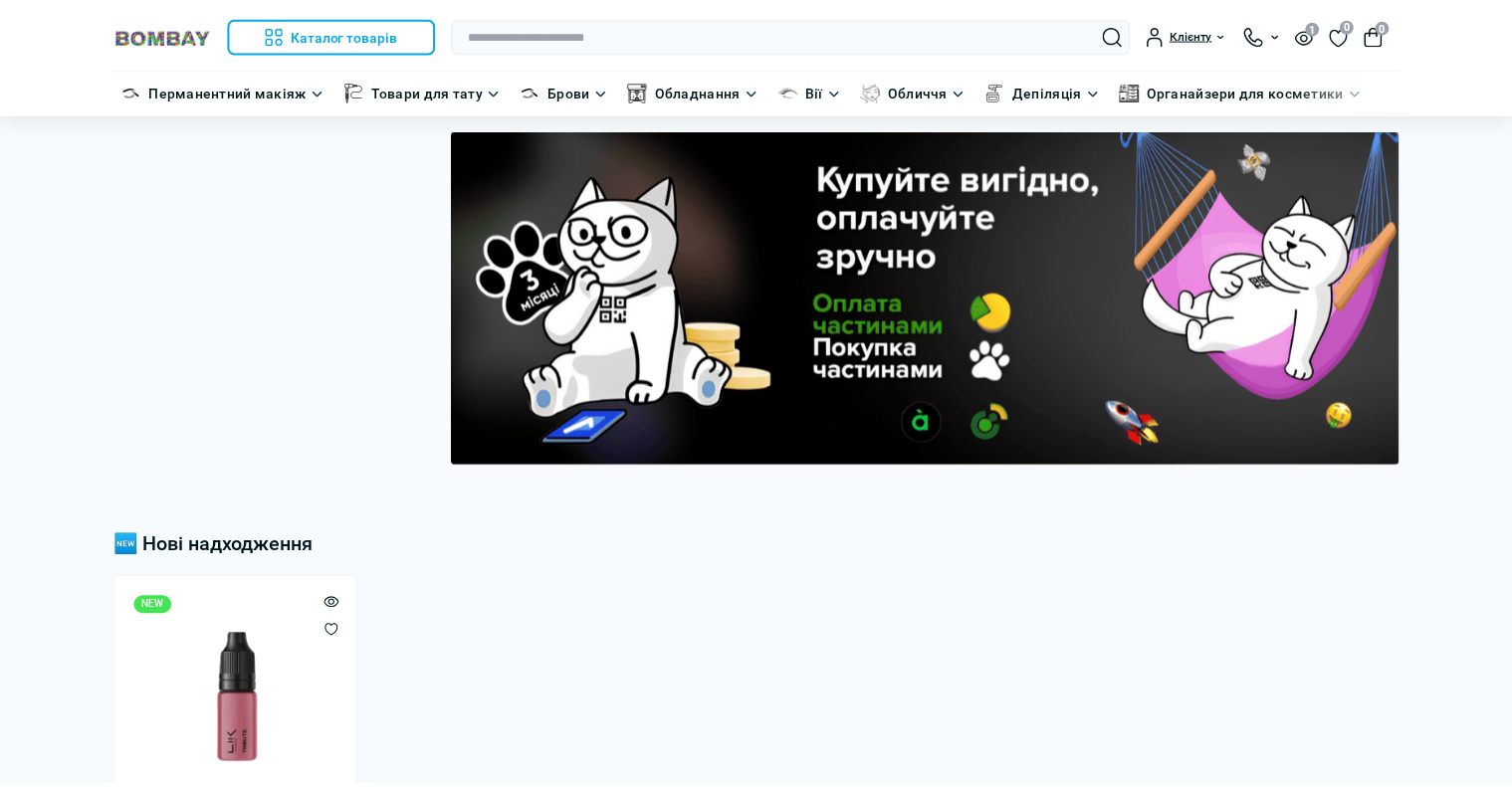 scroll, scrollTop: 0, scrollLeft: 0, axis: both 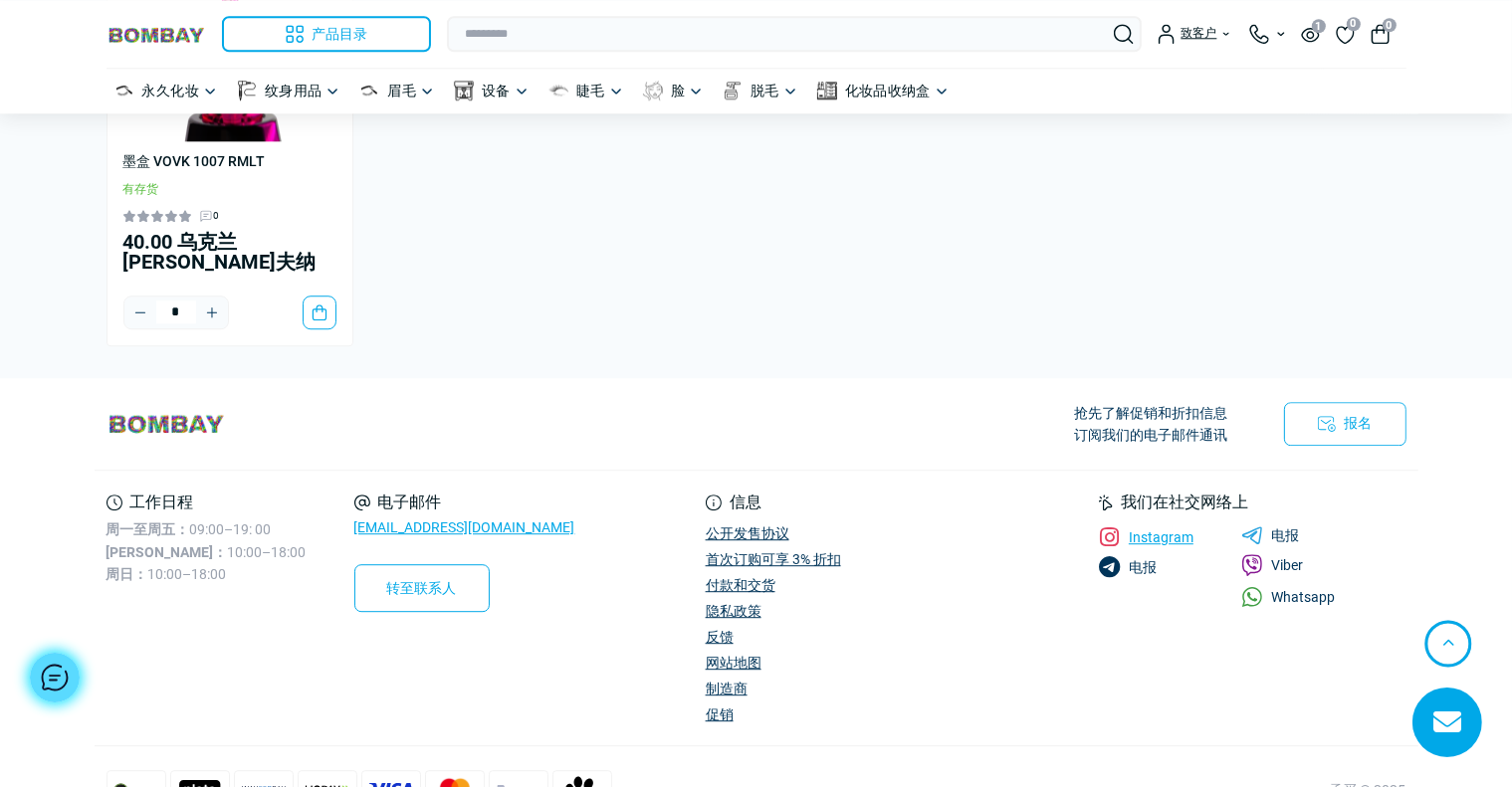 click on "Instagram" at bounding box center (1146, 537) 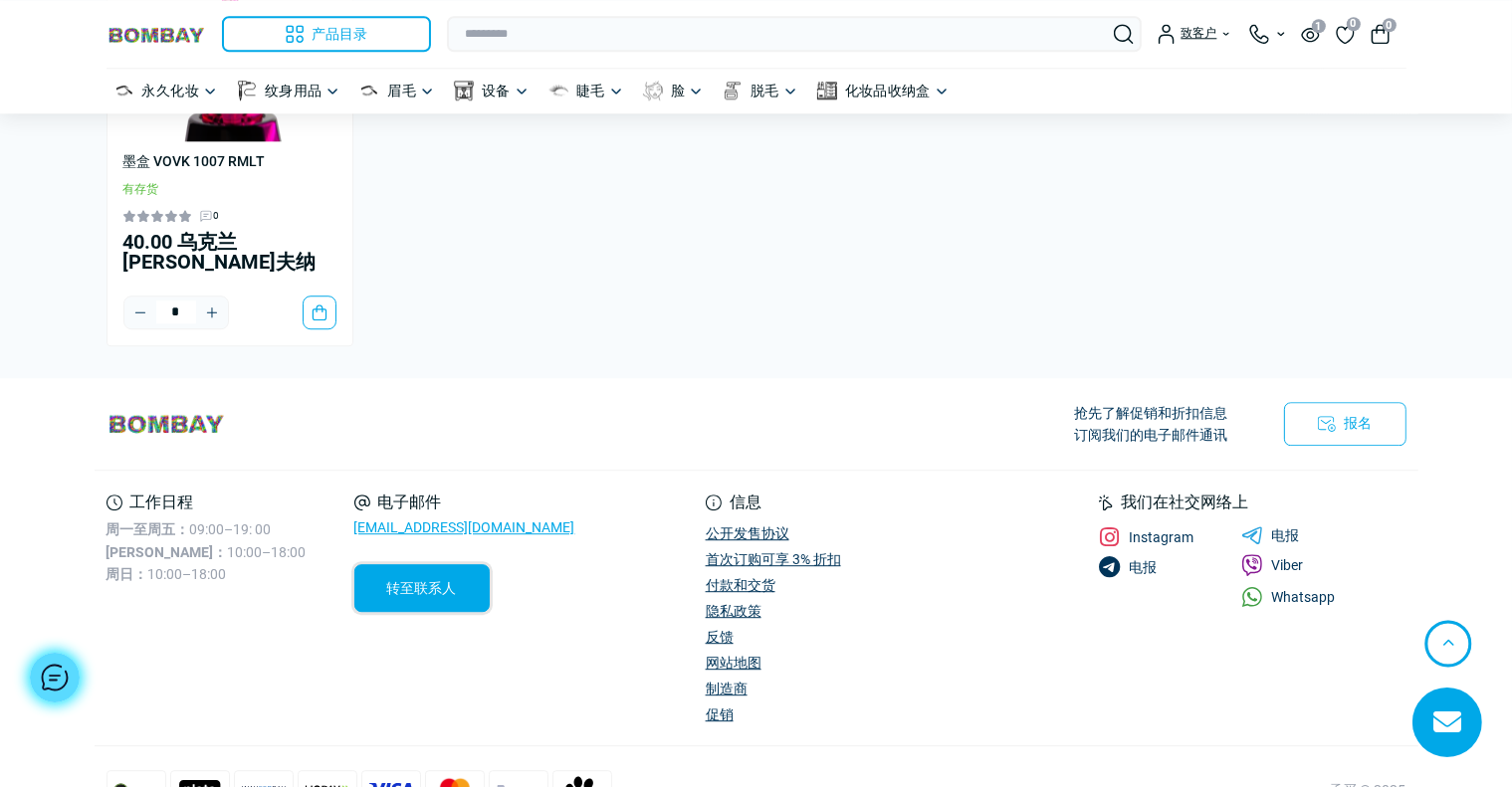 click on "转至联系人" at bounding box center [422, 588] 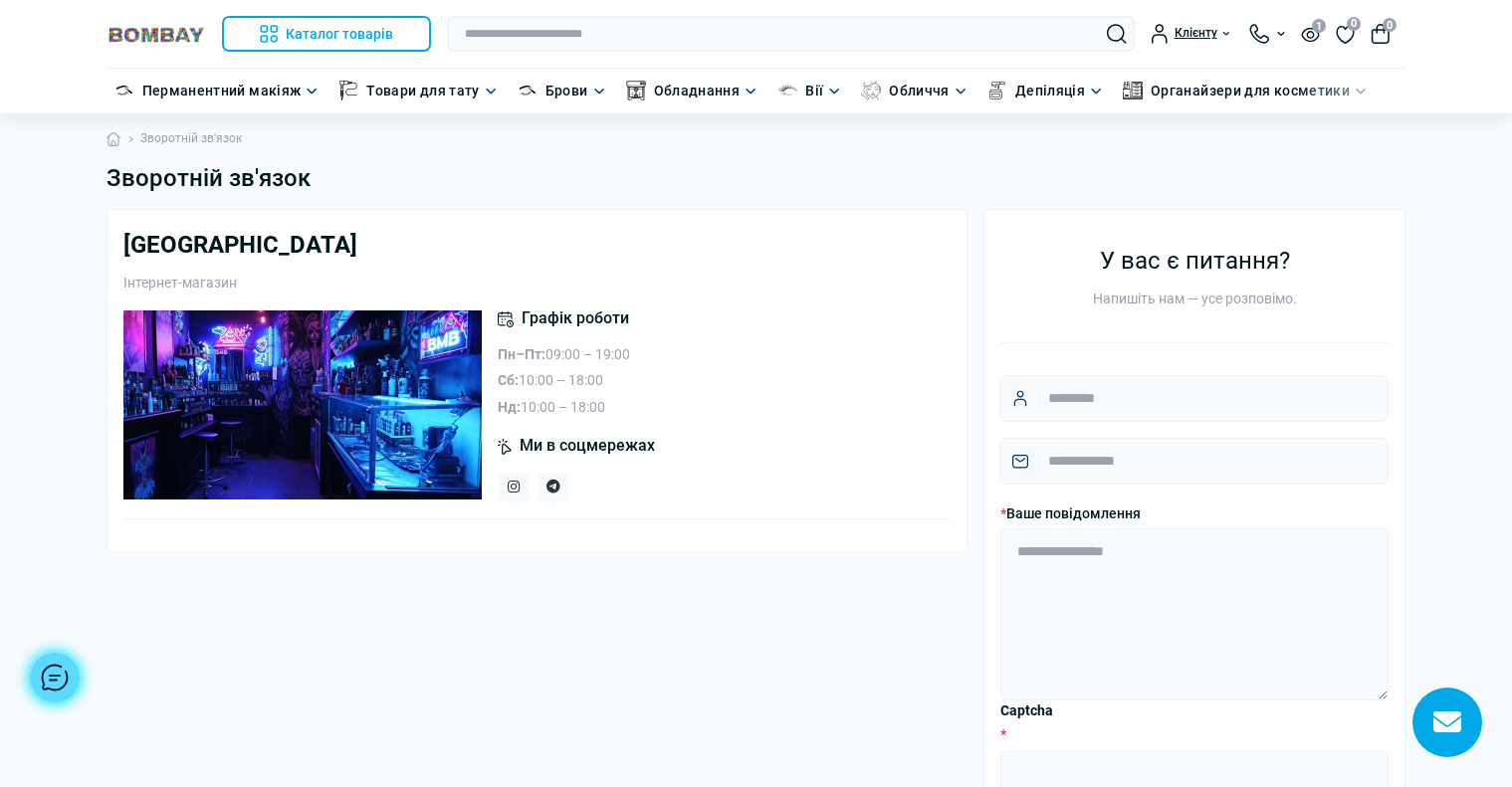 scroll, scrollTop: 0, scrollLeft: 0, axis: both 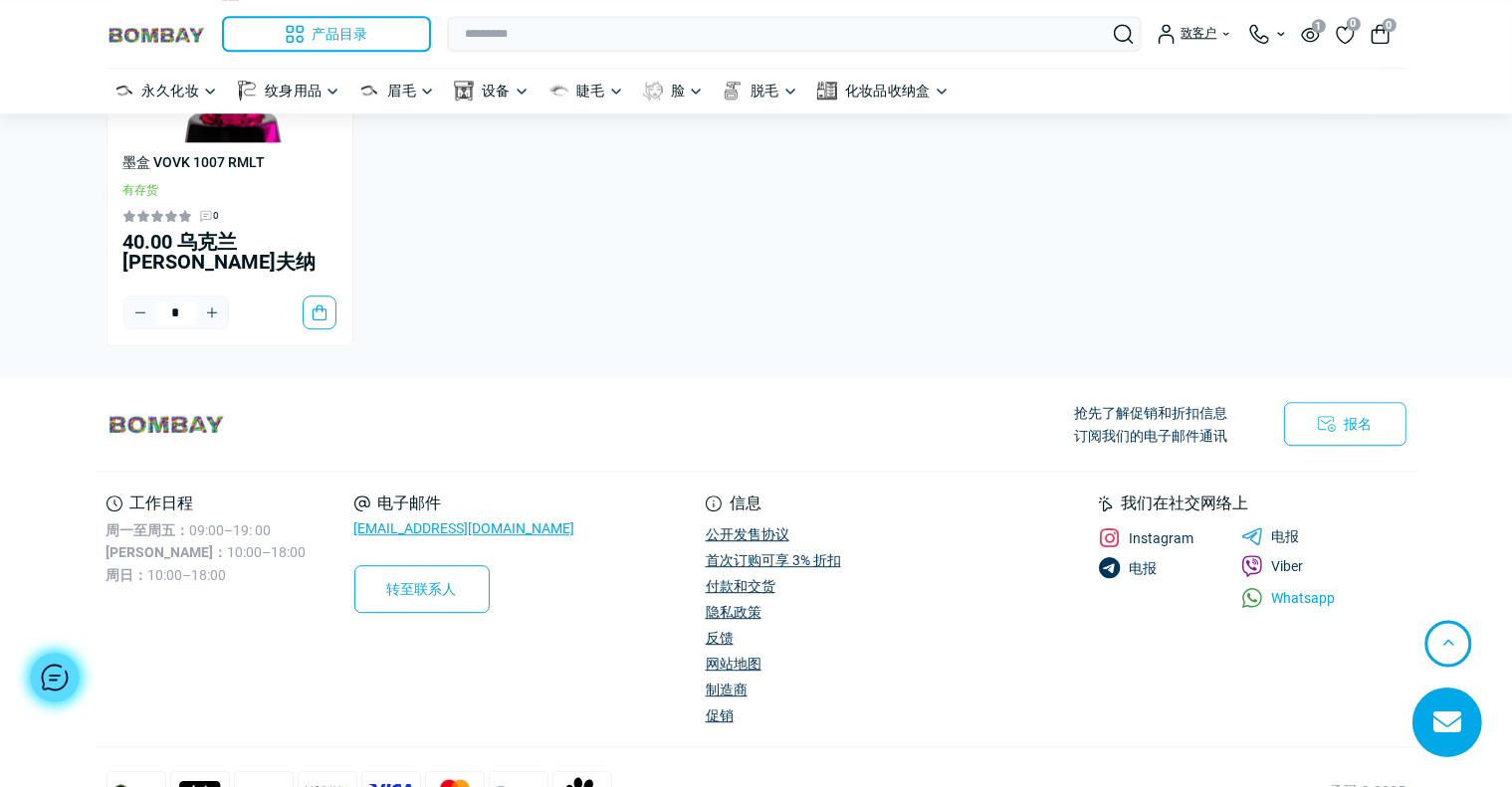 click on "Whatsapp" at bounding box center (1303, 598) 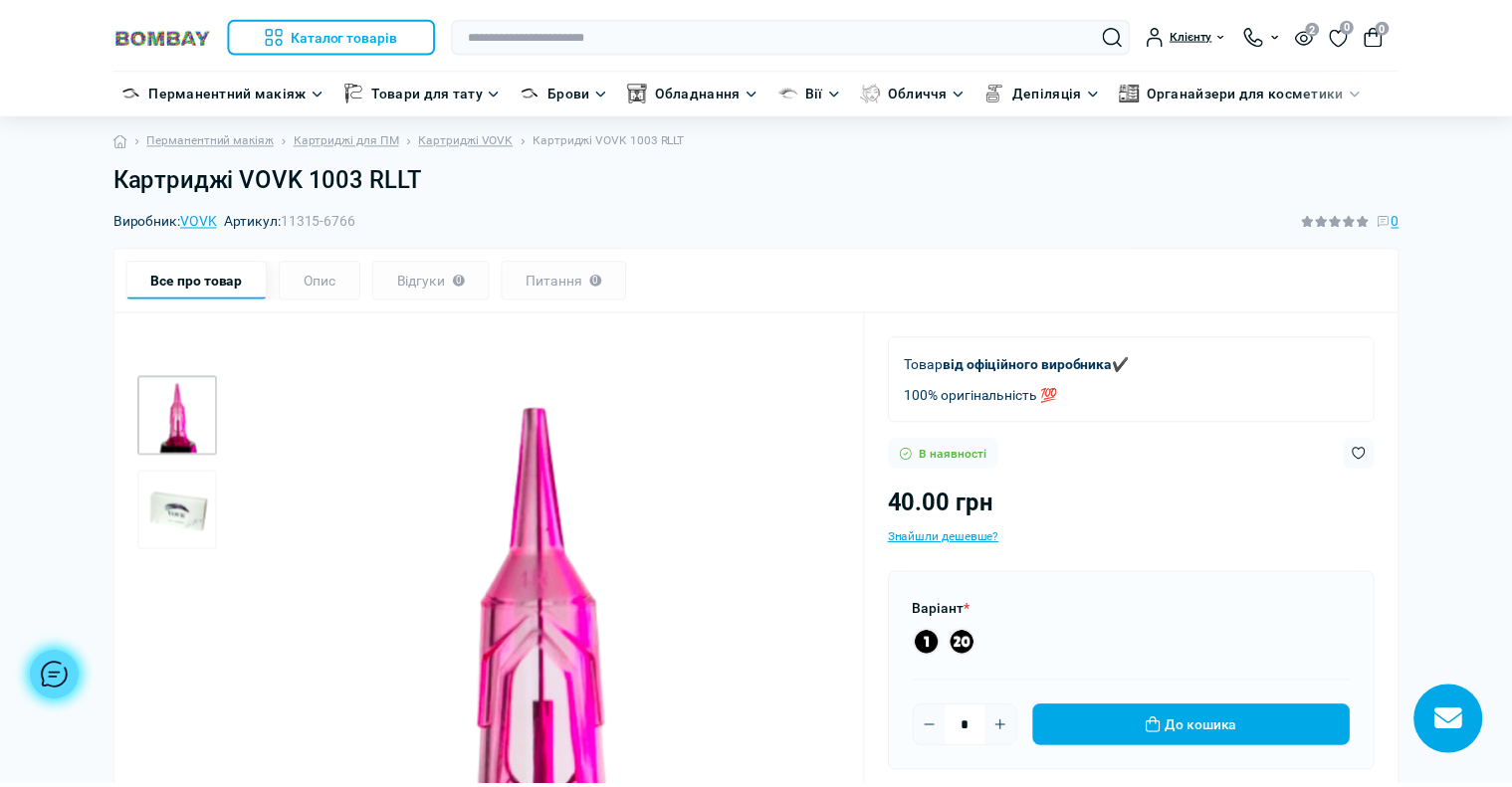 scroll, scrollTop: 99, scrollLeft: 0, axis: vertical 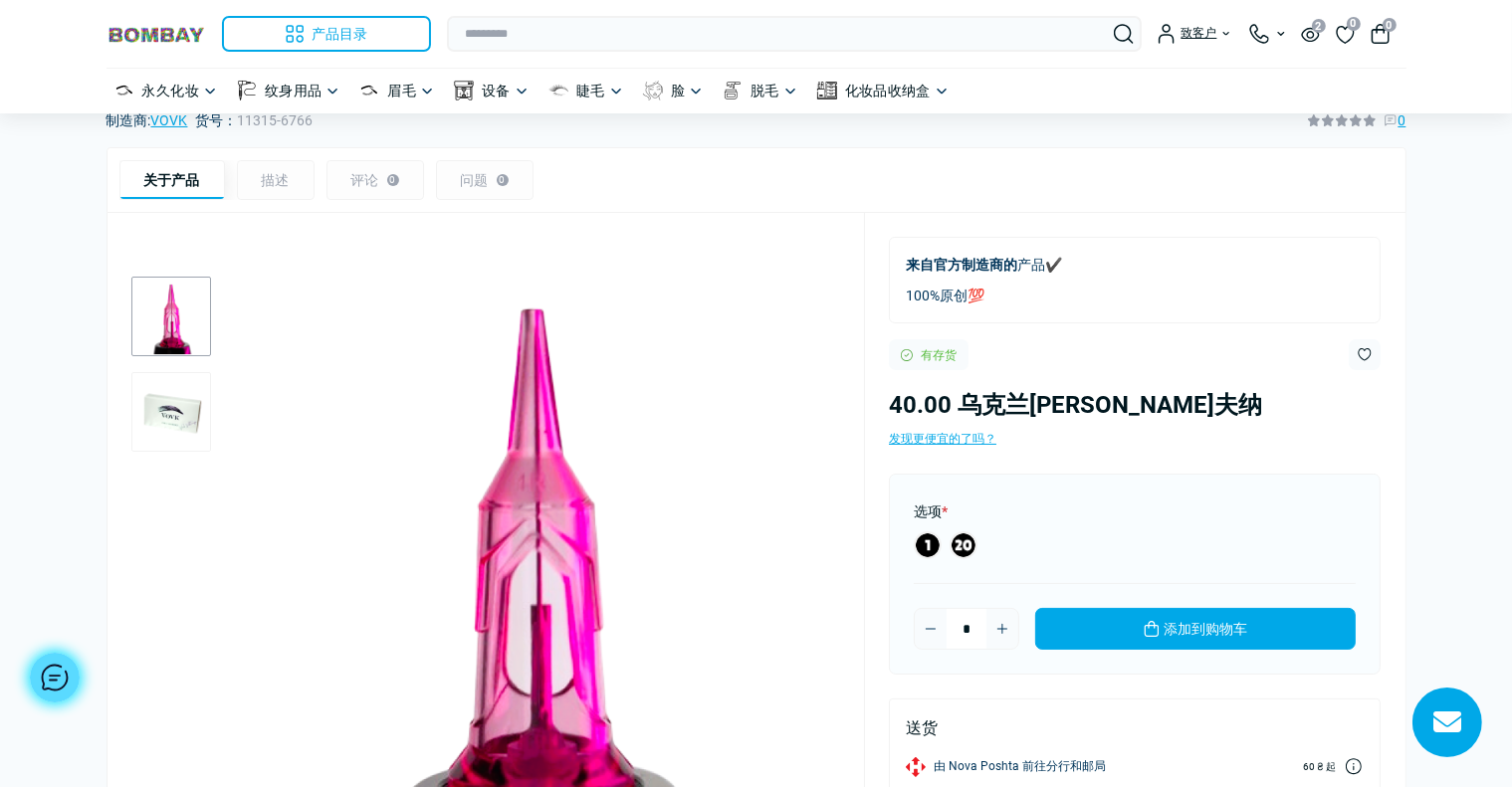 click on "制造商:  VOVK
货号： 11315-6766
0" at bounding box center (756, 120) 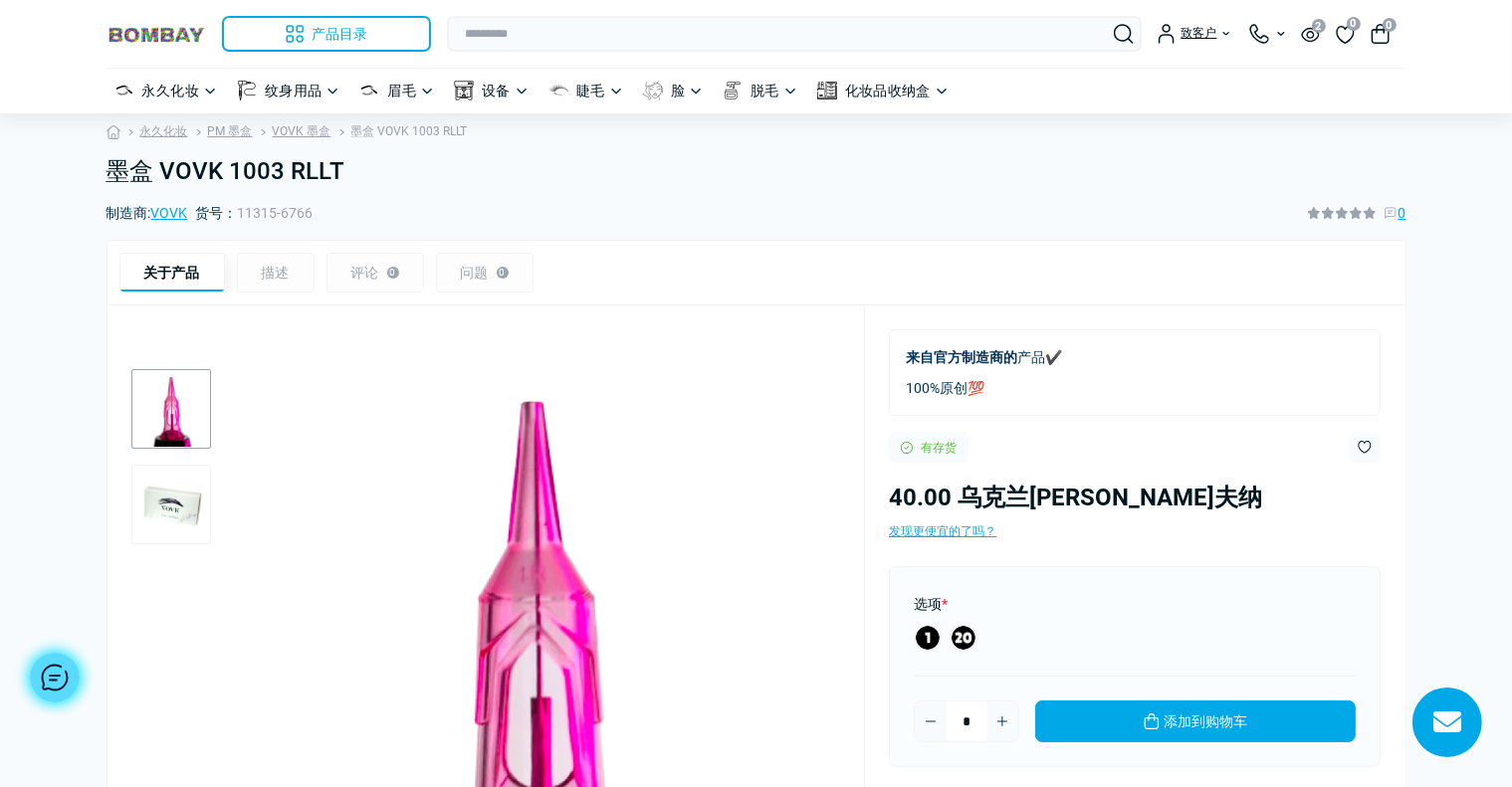 scroll, scrollTop: 0, scrollLeft: 0, axis: both 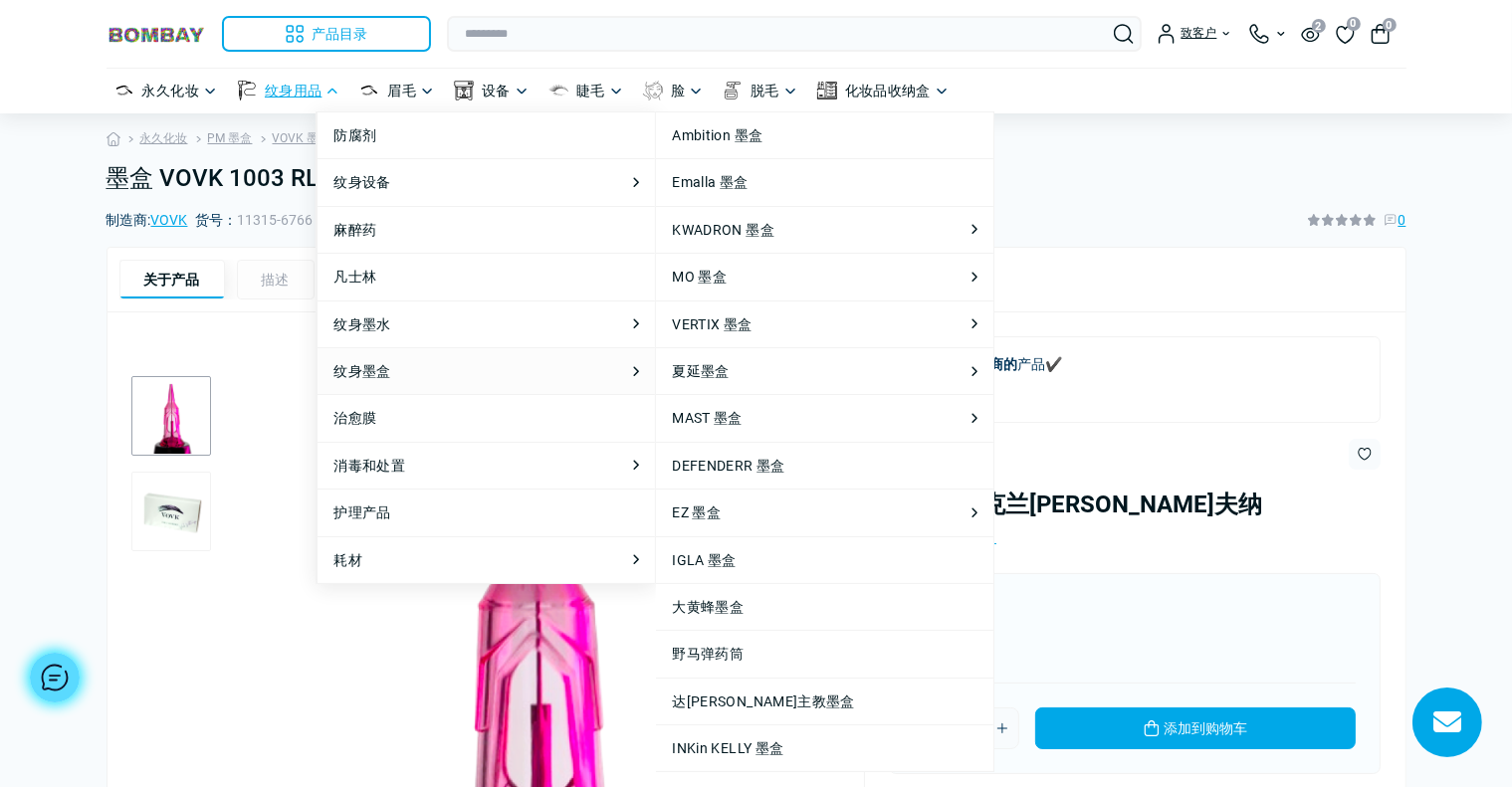 click on "纹身墨盒
Картриджі для тату
Emalla 墨盒" at bounding box center [486, 370] 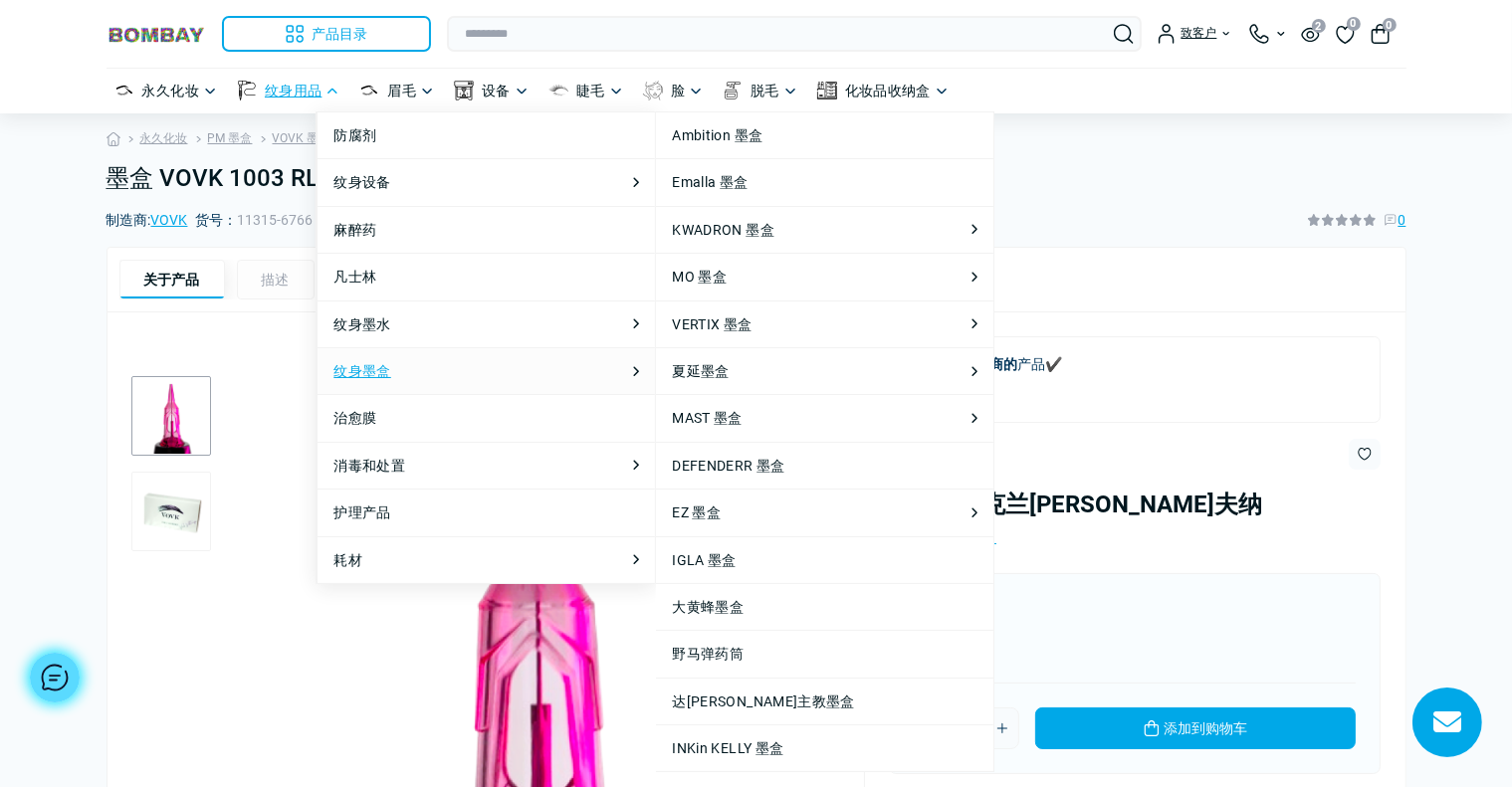 click on "纹身墨盒" at bounding box center [361, 371] 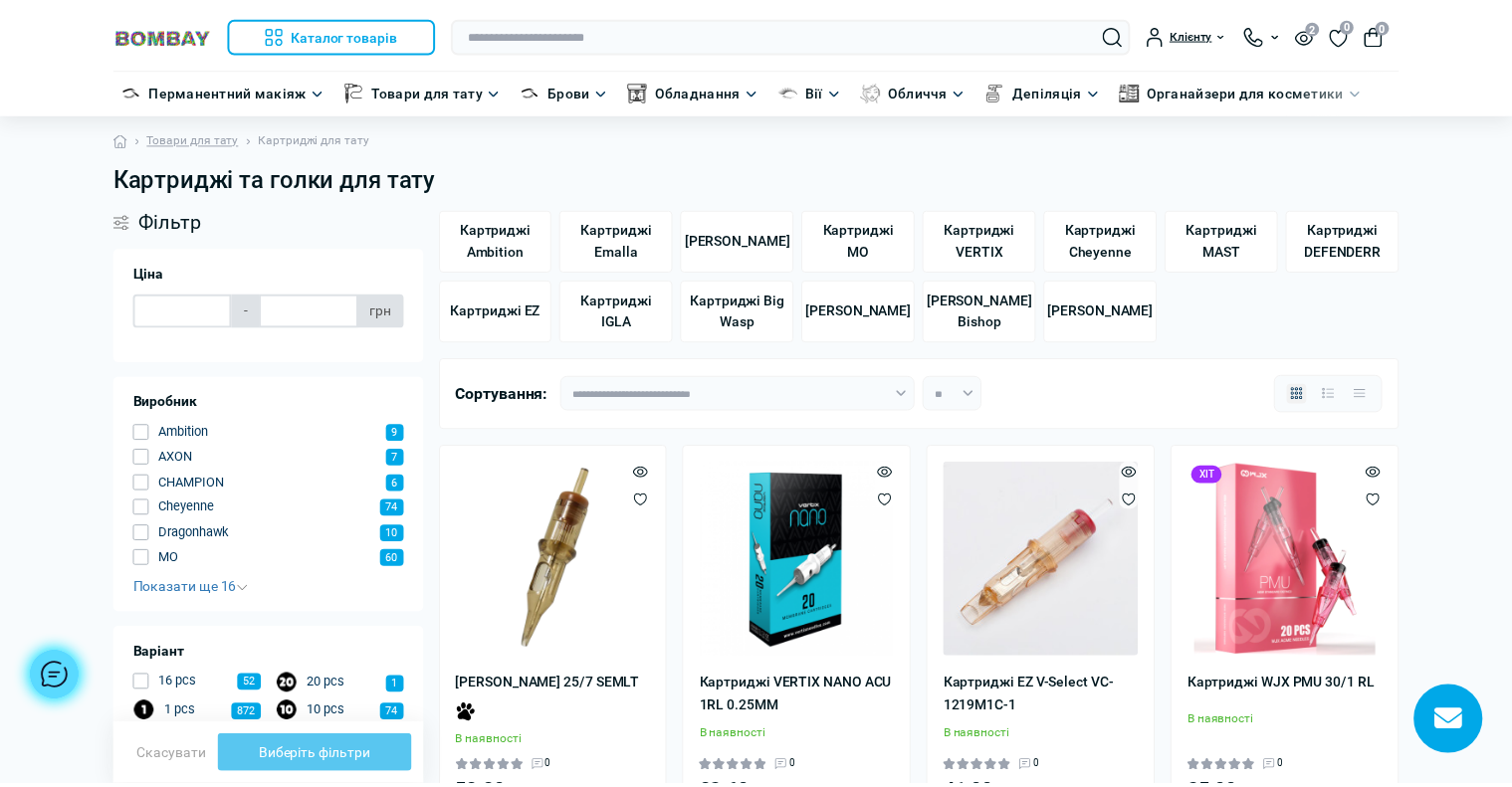 scroll, scrollTop: 0, scrollLeft: 0, axis: both 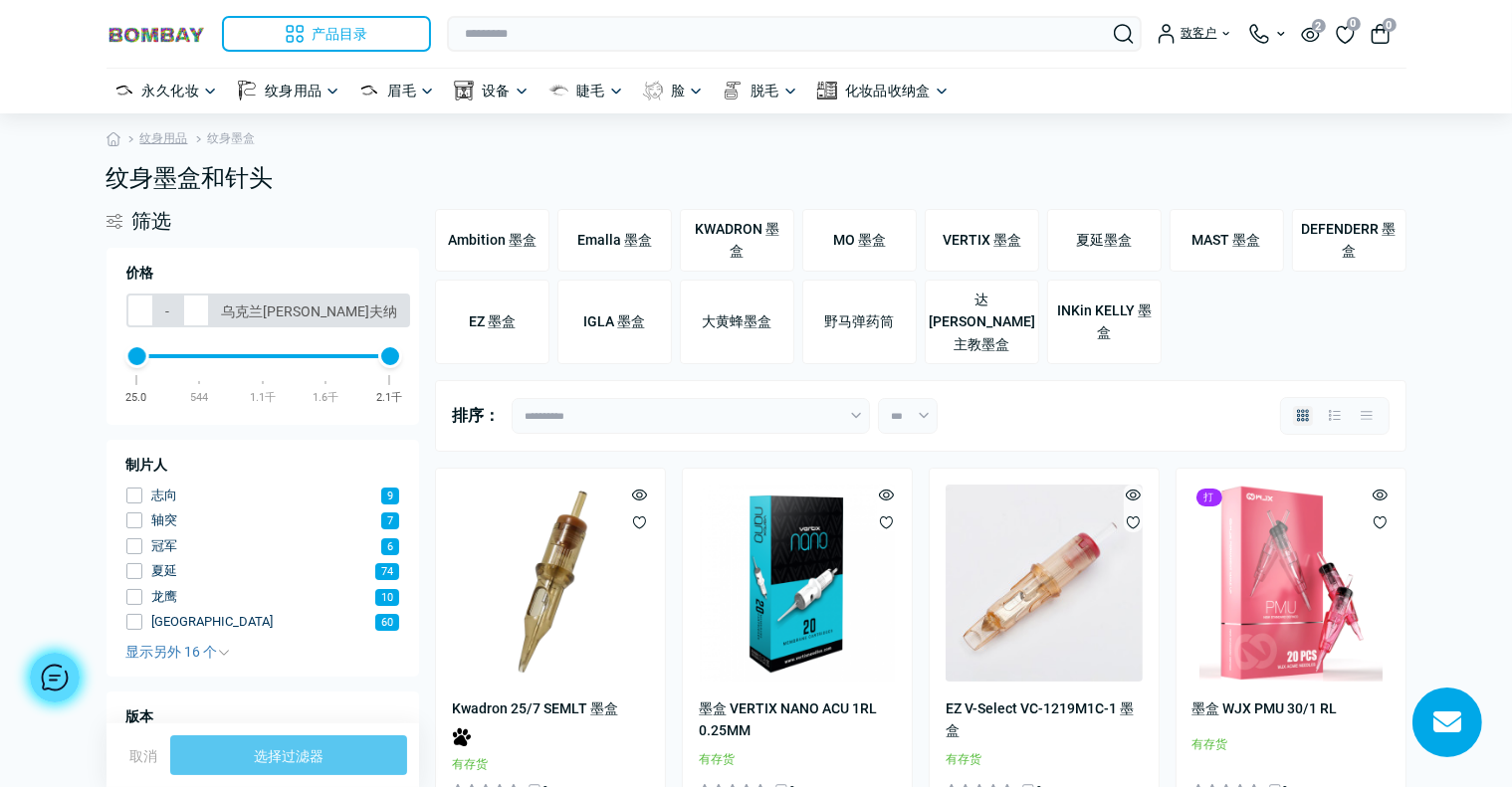 click on "纹身墨盒和针头" at bounding box center [756, 178] 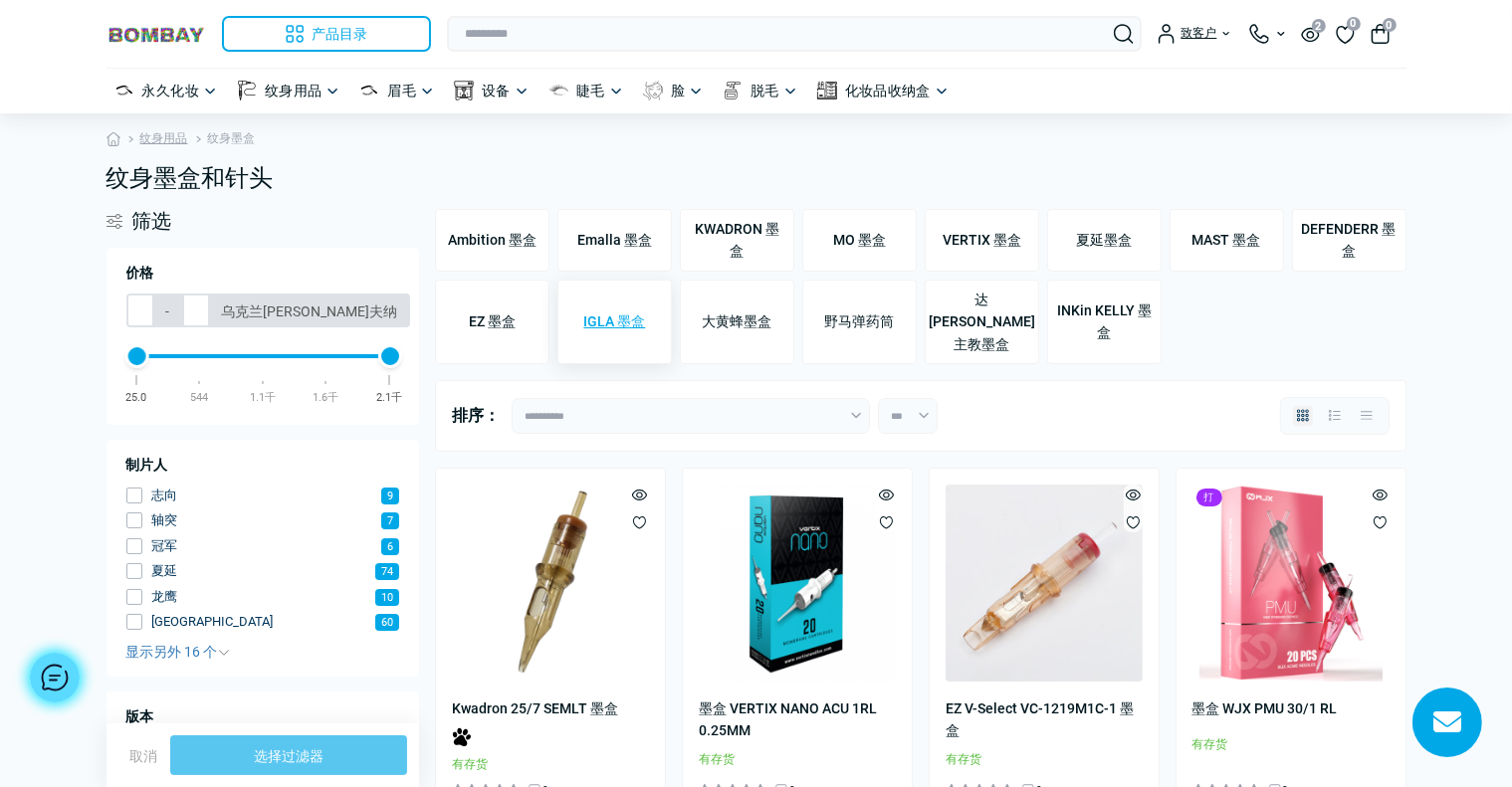 click on "IGLA 墨盒" at bounding box center [614, 321] 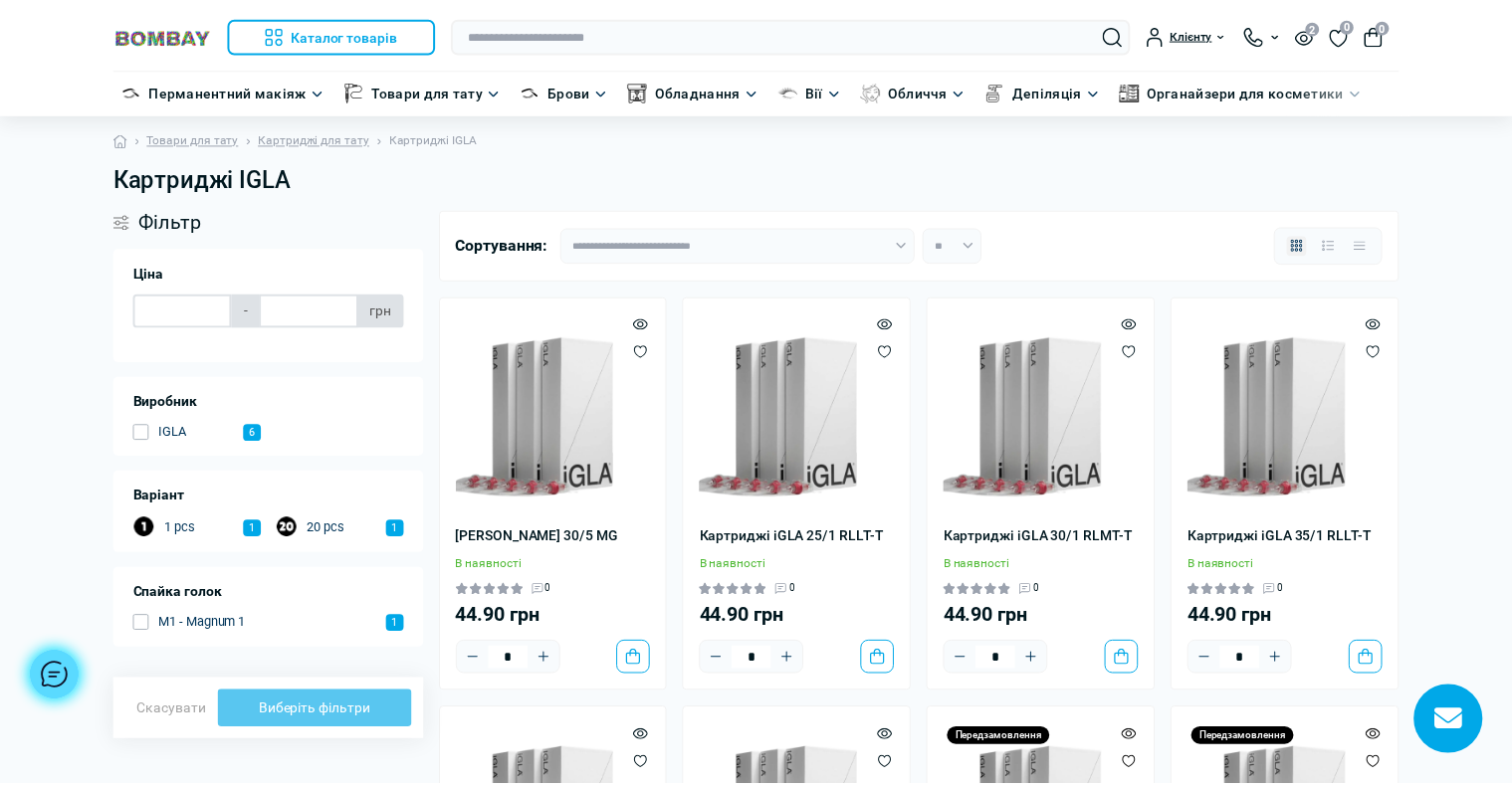 scroll, scrollTop: 0, scrollLeft: 0, axis: both 